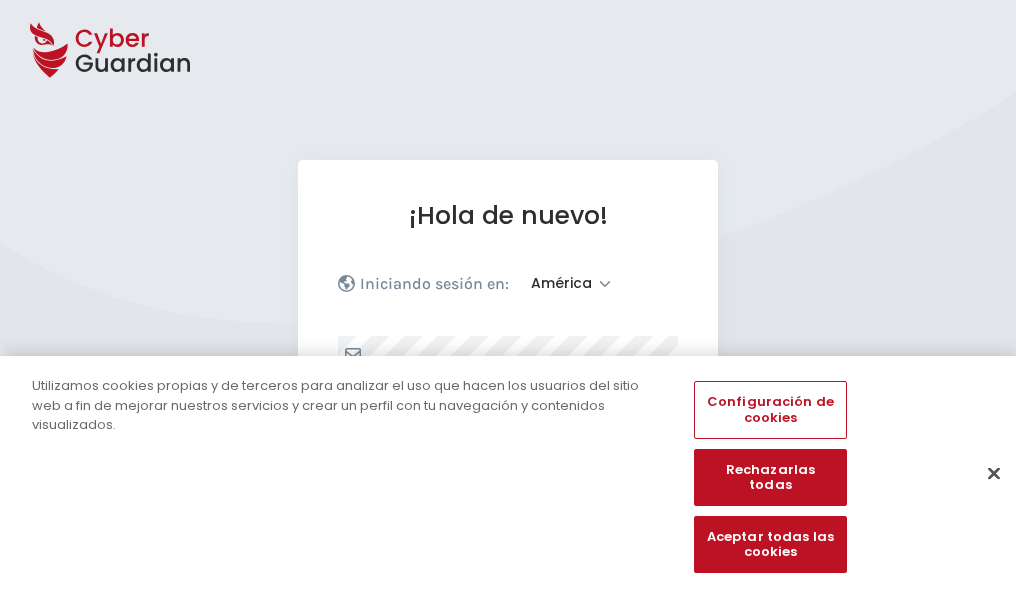 select on "América" 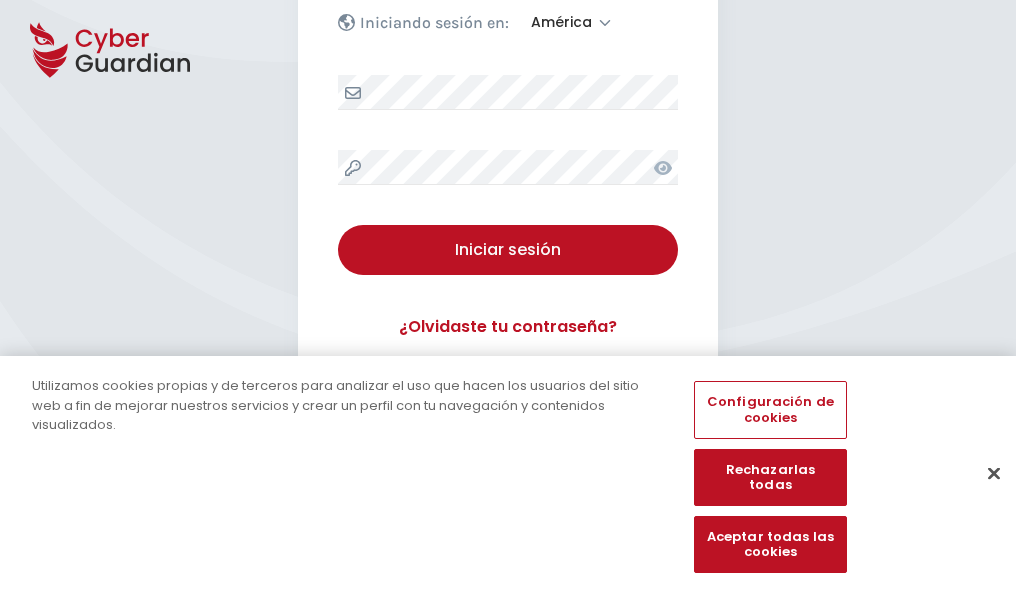 click at bounding box center [994, 473] 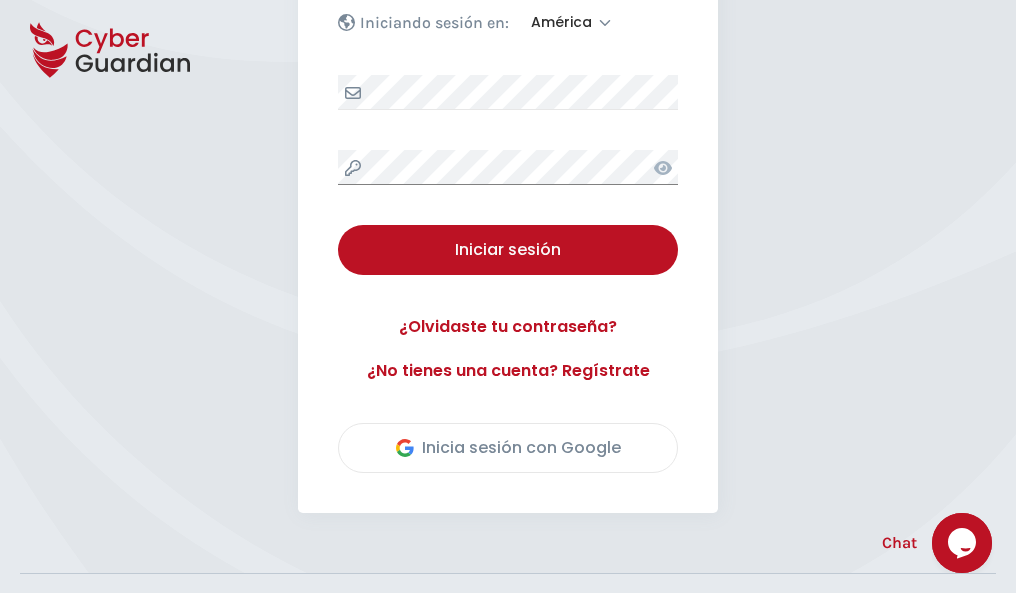 scroll, scrollTop: 454, scrollLeft: 0, axis: vertical 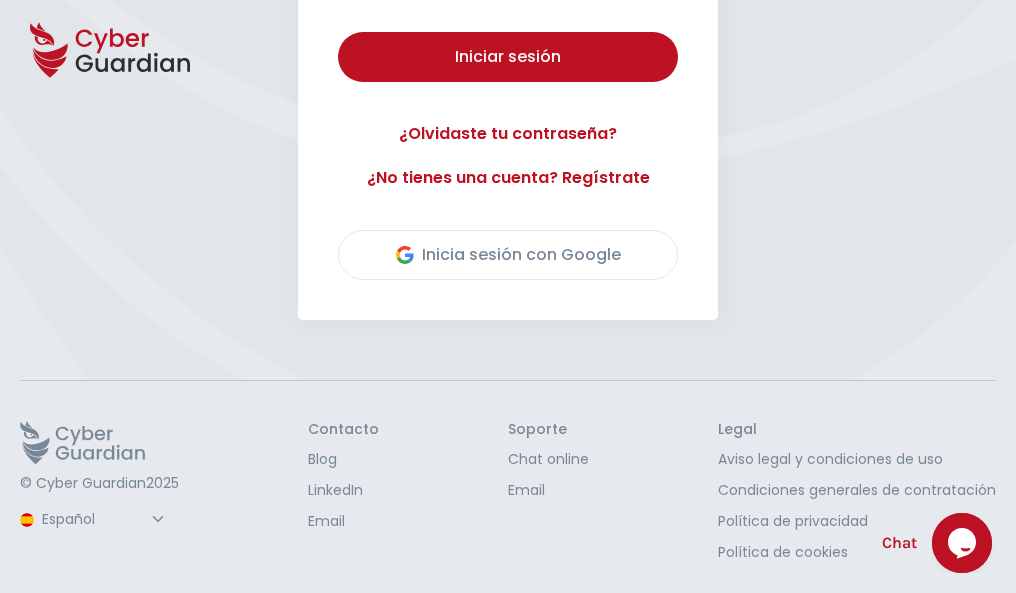type 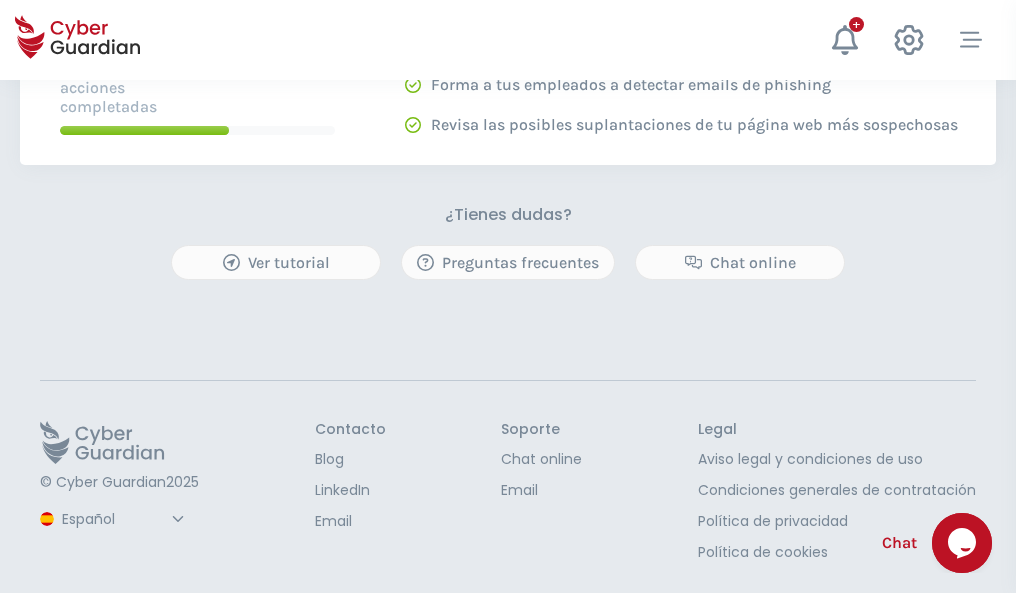 scroll, scrollTop: 0, scrollLeft: 0, axis: both 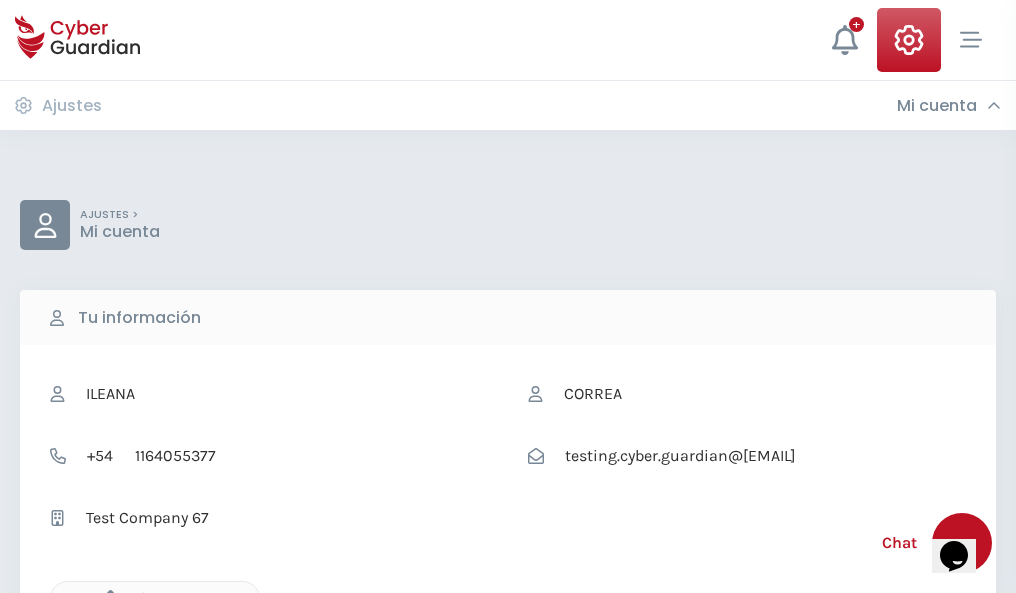 click 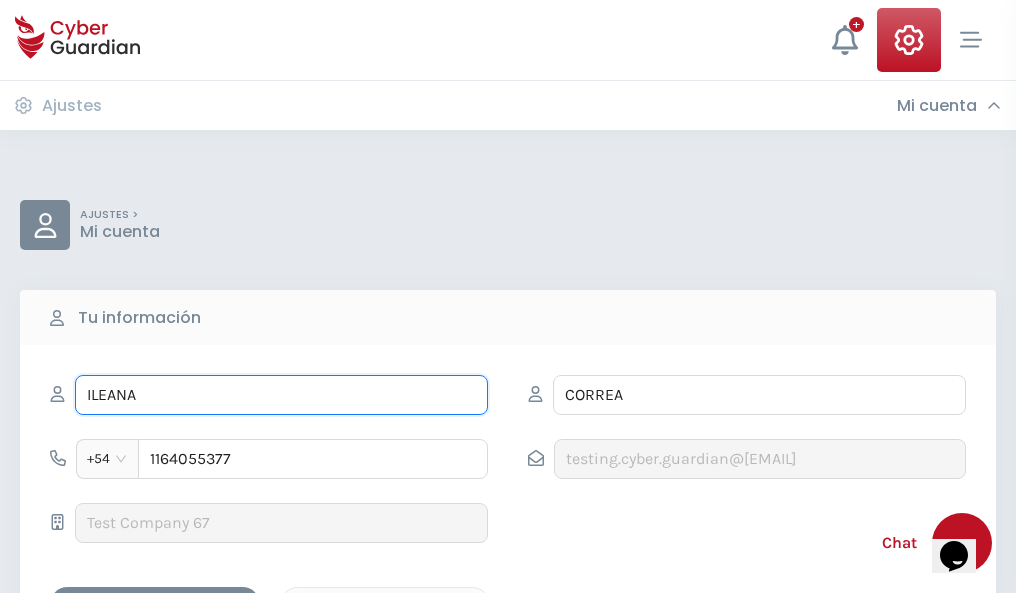 click on "ILEANA" at bounding box center (281, 395) 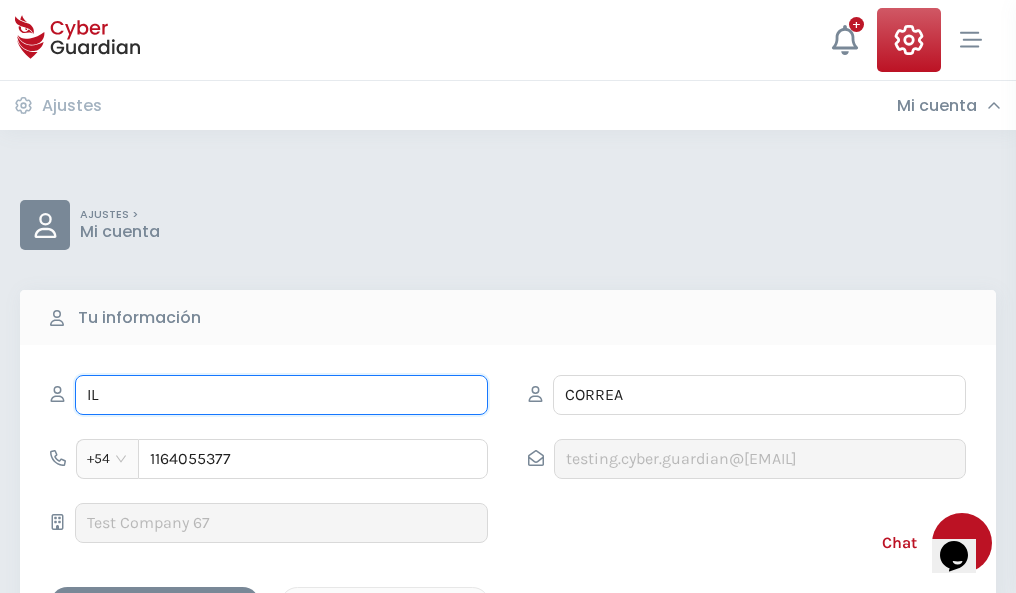 type on "I" 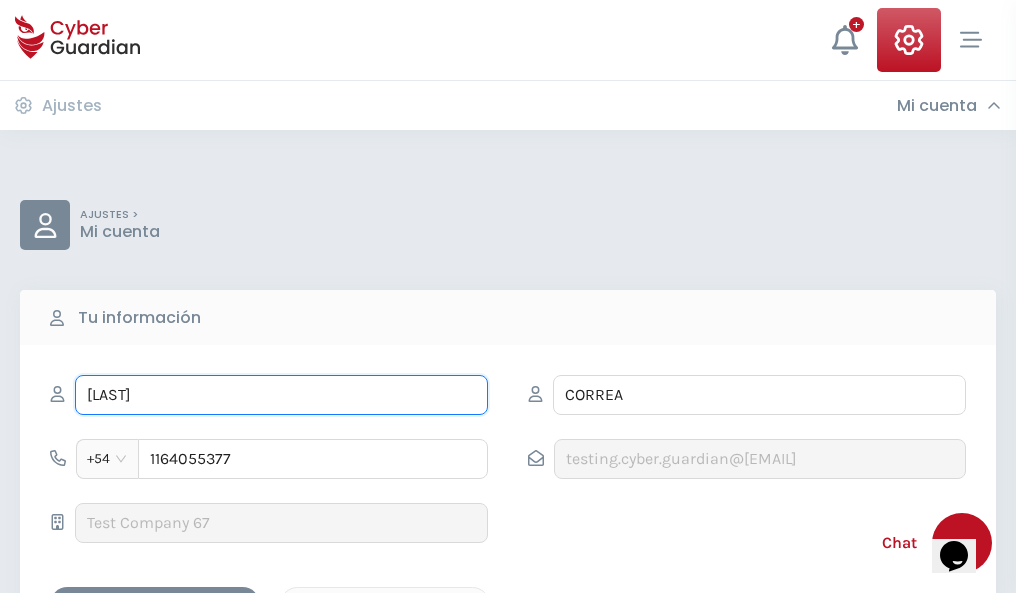 type on "Amaro" 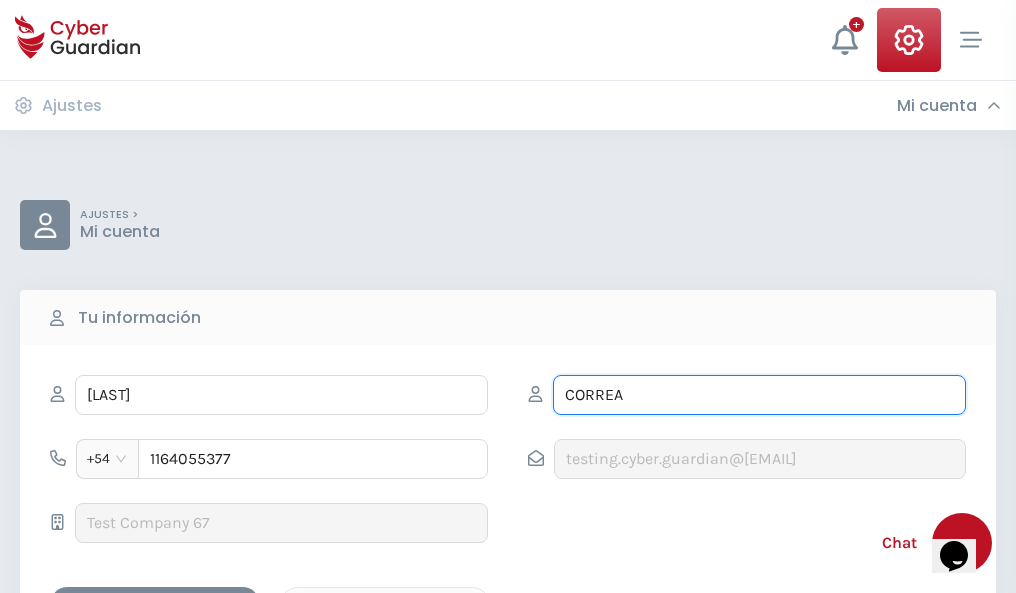 click on "CORREA" at bounding box center (759, 395) 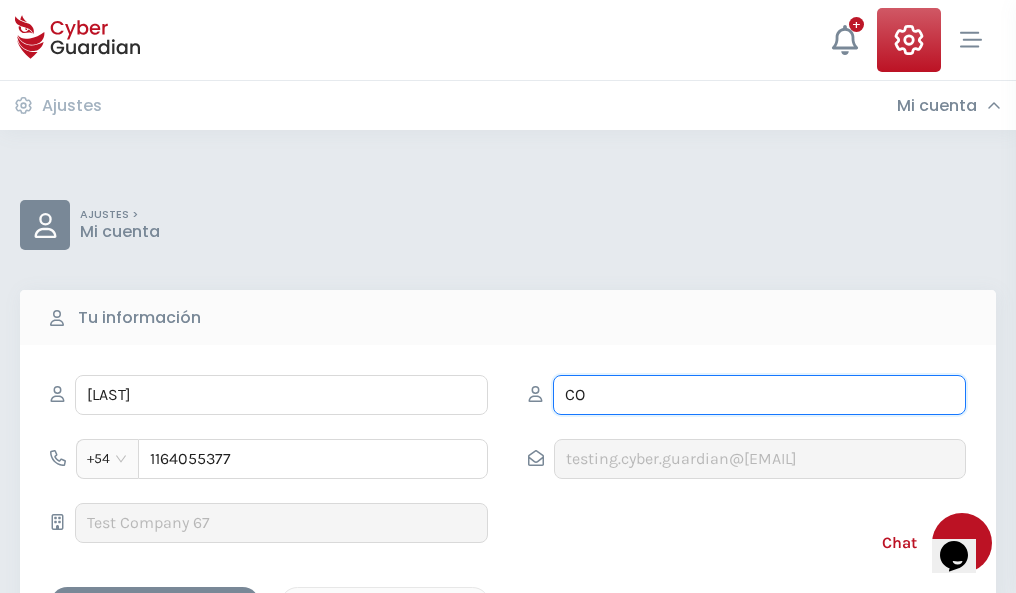 type on "C" 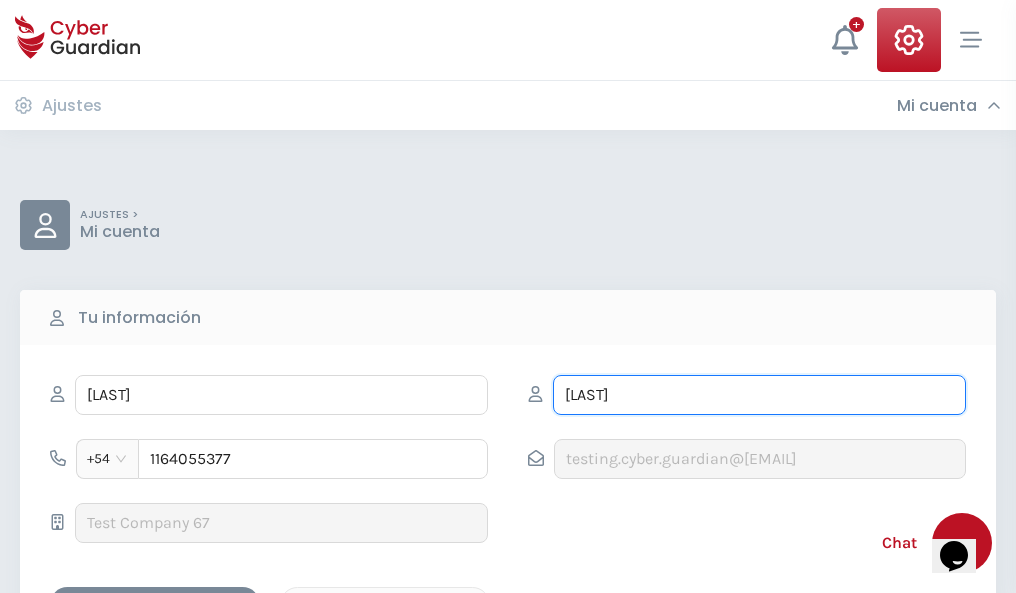 type on "Cordero" 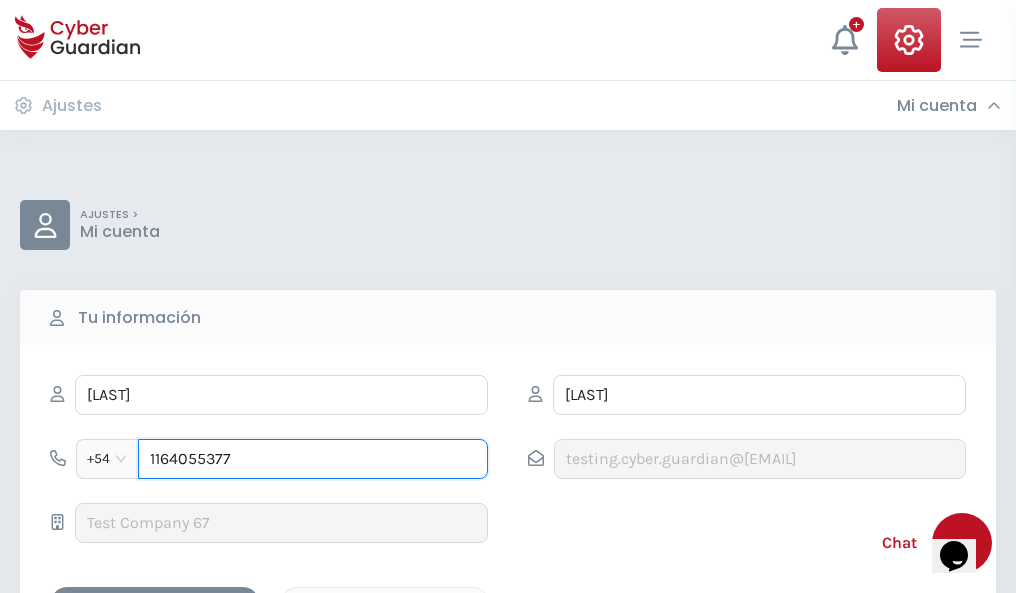 click on "1164055377" at bounding box center [313, 459] 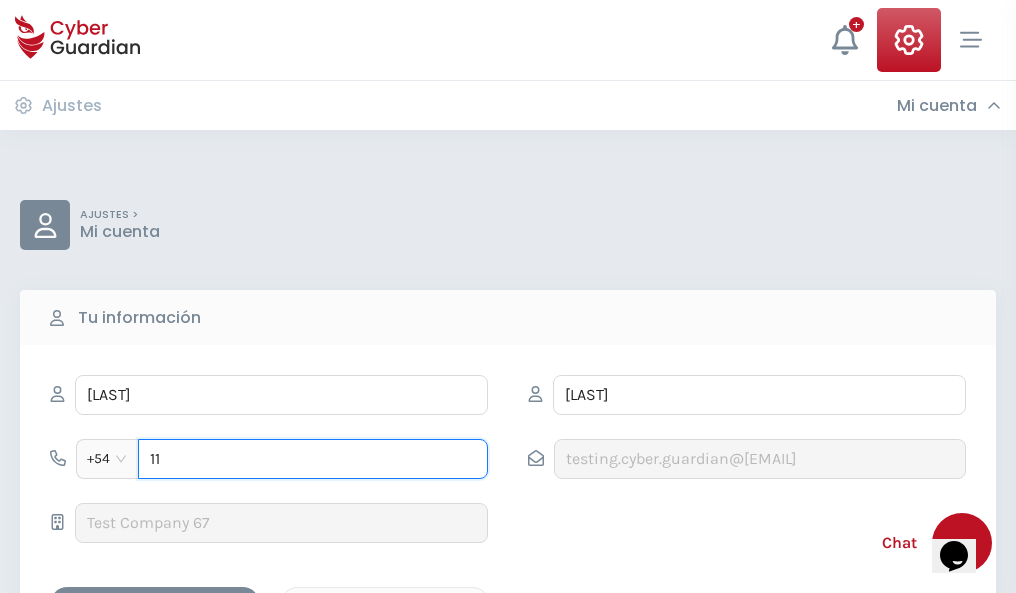 type on "1" 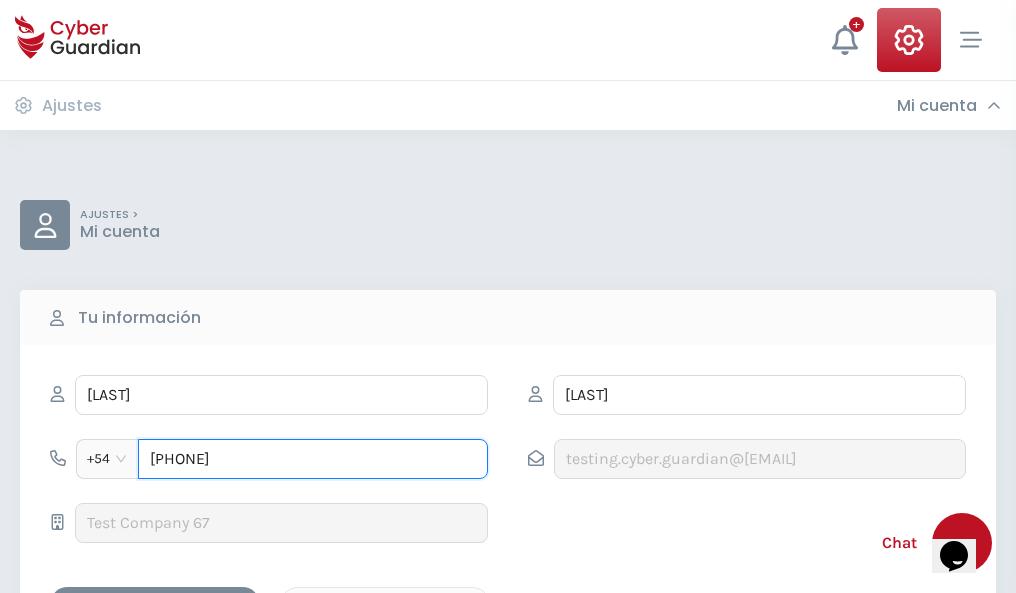type on "4817911260" 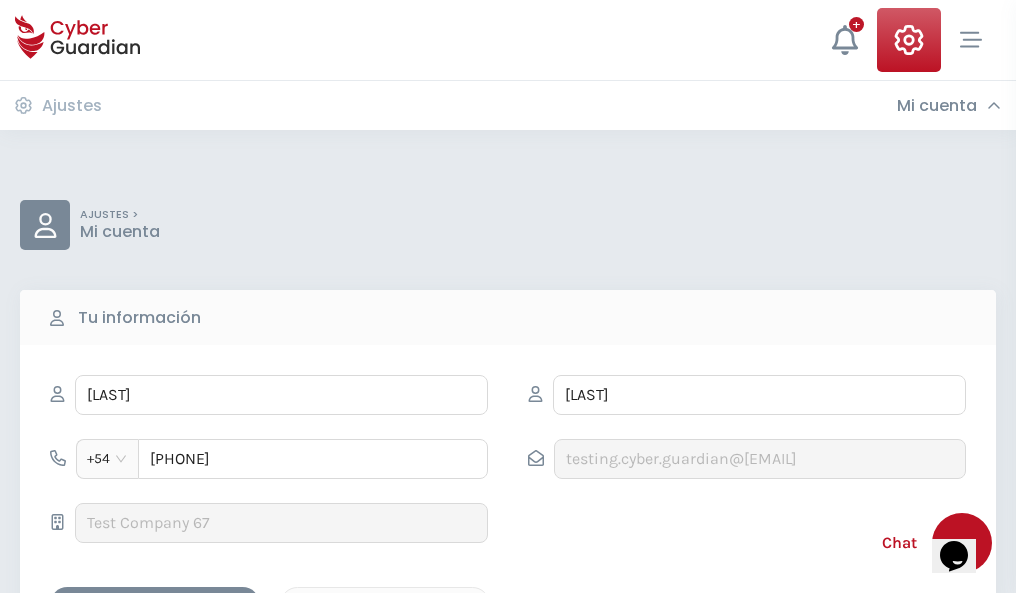 click on "Cancelar" at bounding box center [385, 604] 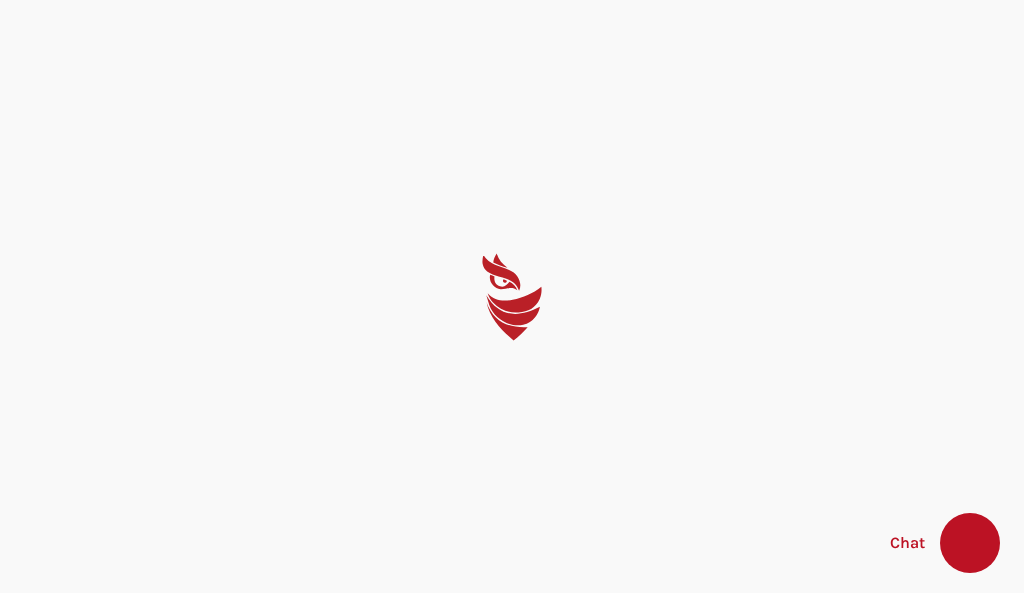 scroll, scrollTop: 0, scrollLeft: 0, axis: both 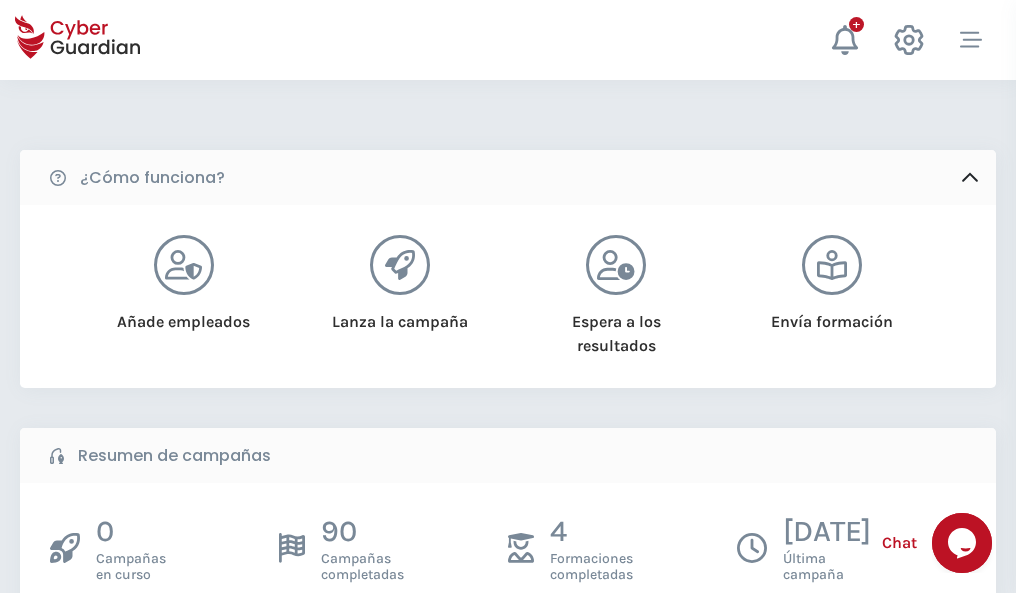 click on "Crear una campaña" at bounding box center [155, 645] 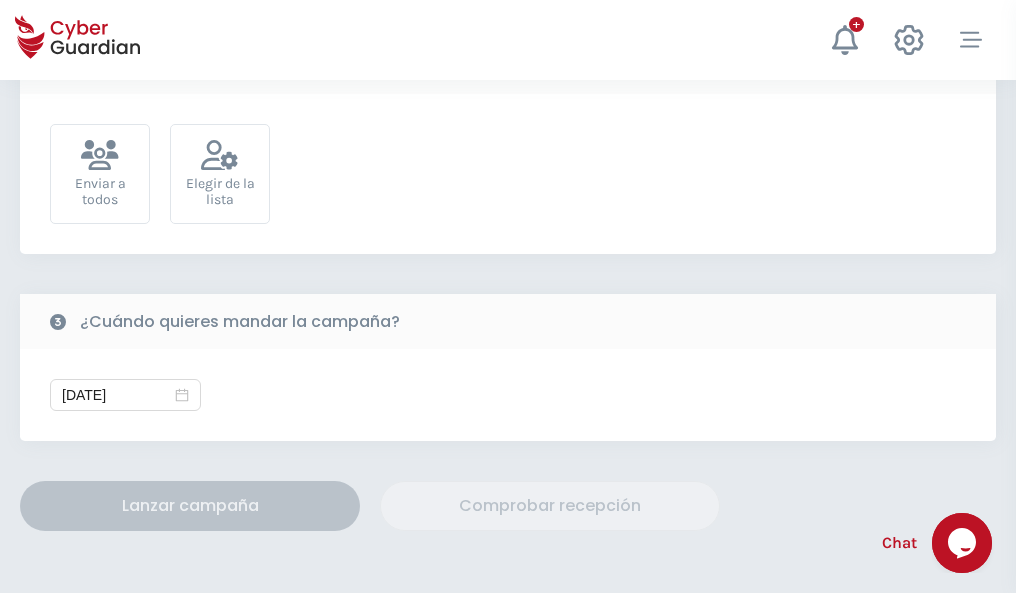 scroll, scrollTop: 732, scrollLeft: 0, axis: vertical 